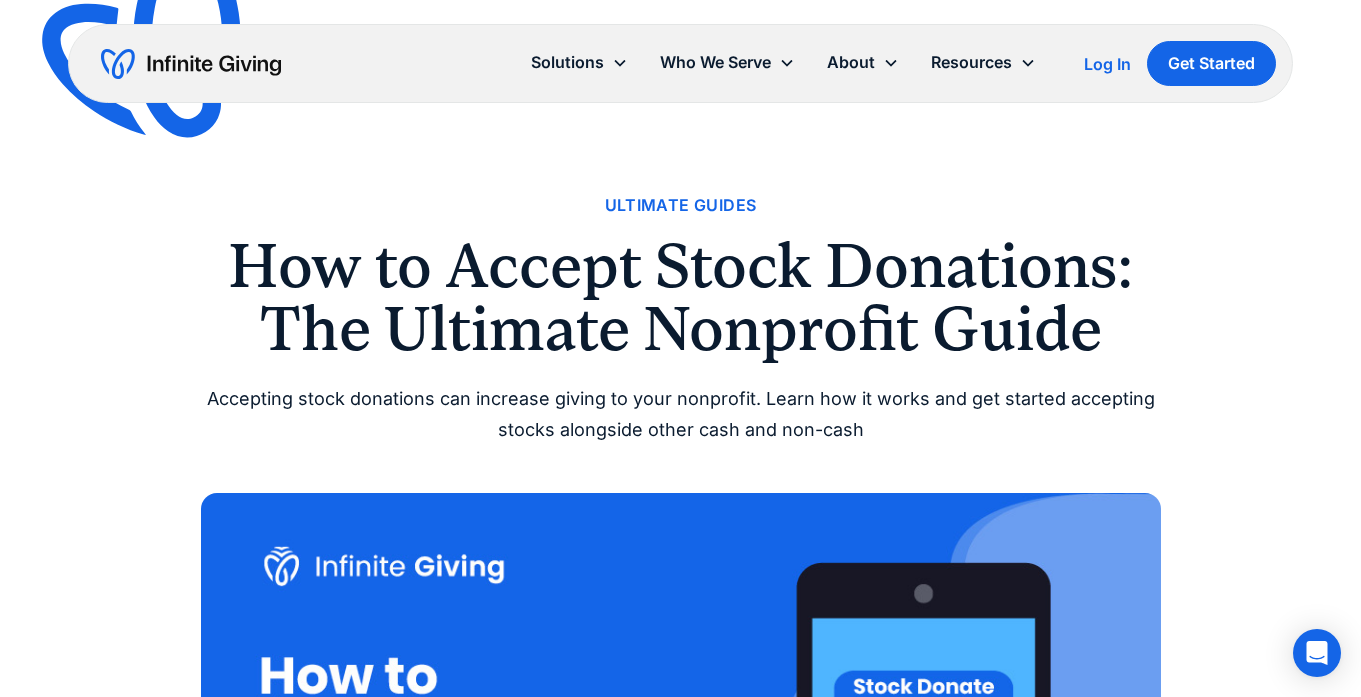 scroll, scrollTop: 1215, scrollLeft: 0, axis: vertical 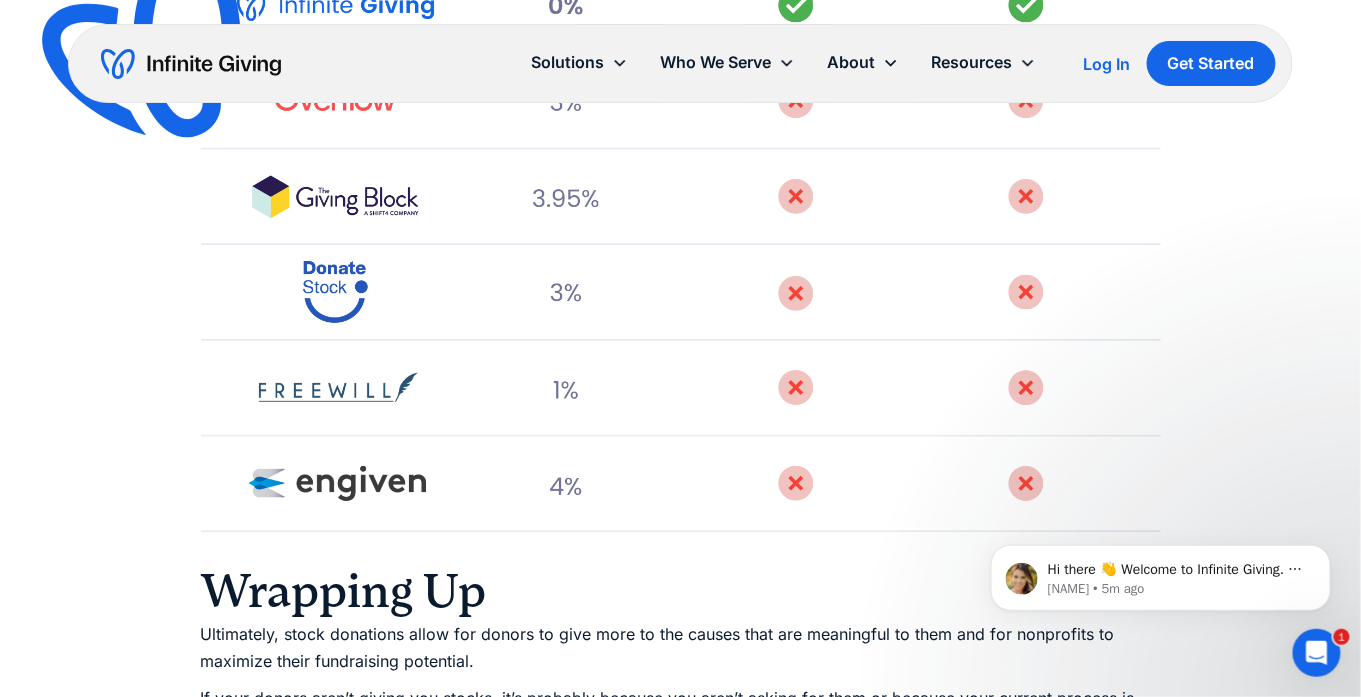 drag, startPoint x: 612, startPoint y: 354, endPoint x: 86, endPoint y: 310, distance: 527.8371 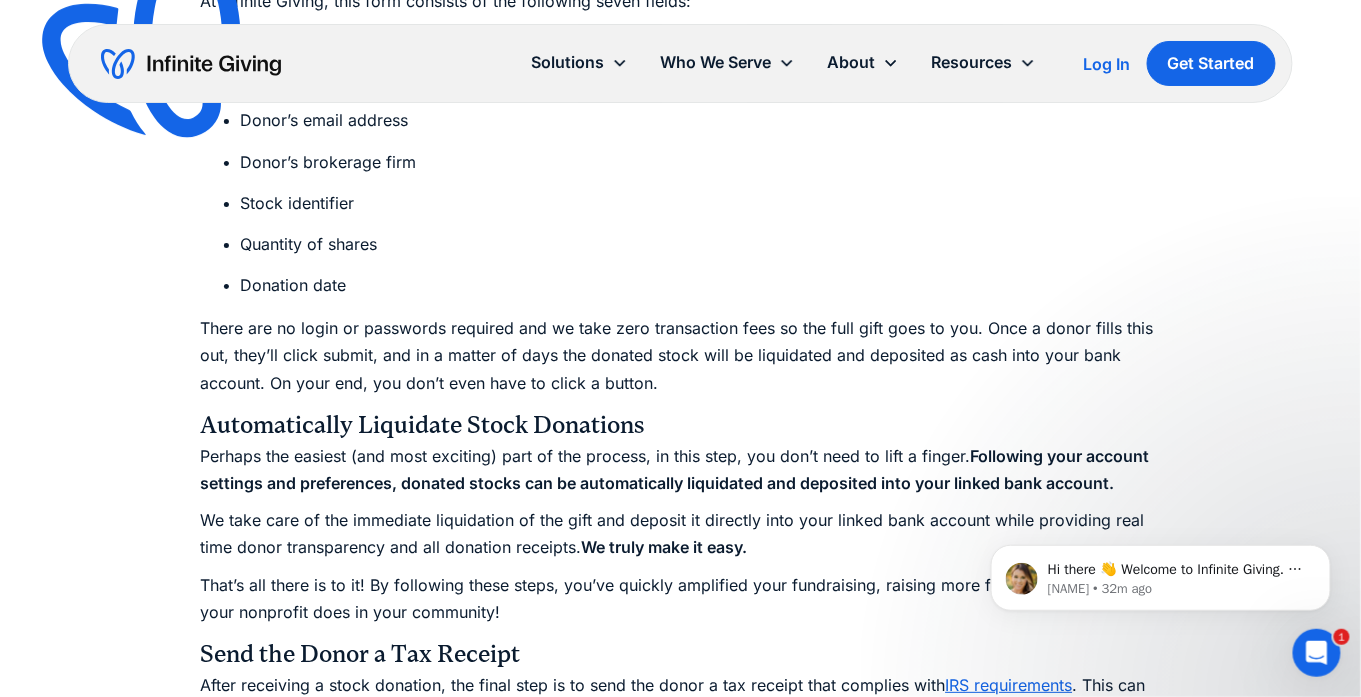 scroll, scrollTop: 4153, scrollLeft: 0, axis: vertical 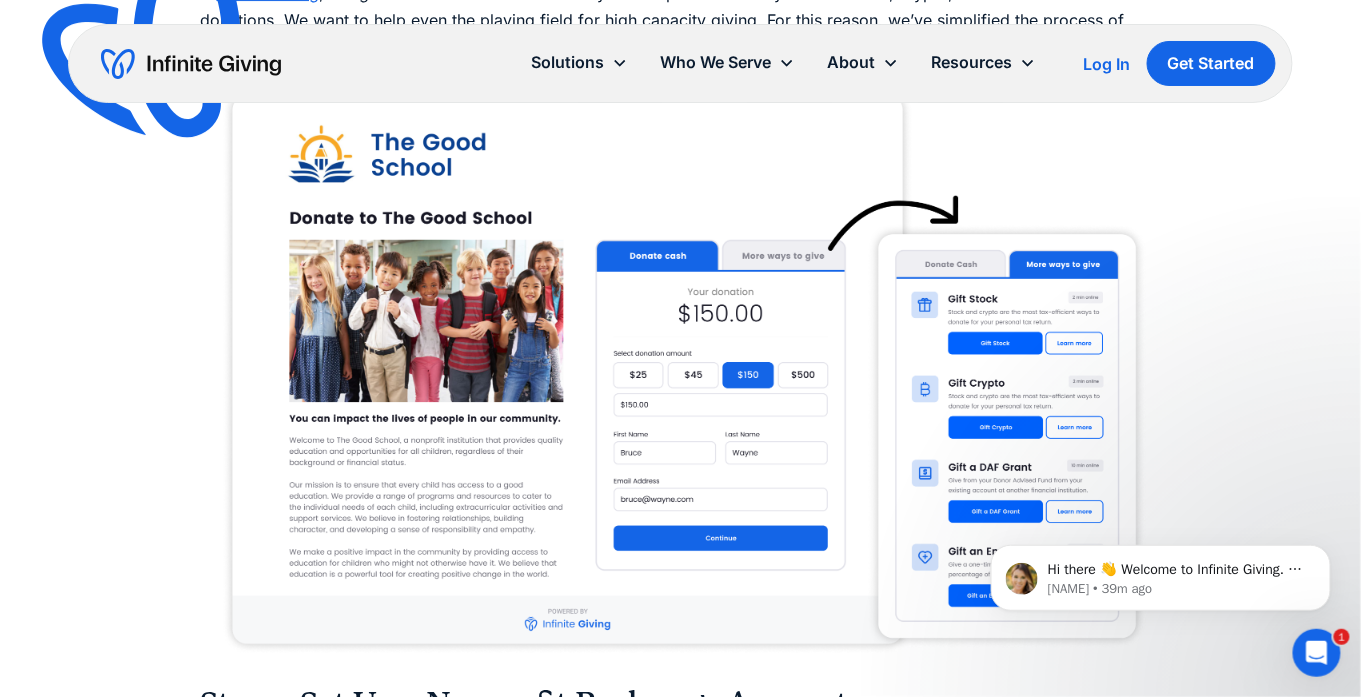 click on "Infinite Giving" at bounding box center [268, -7] 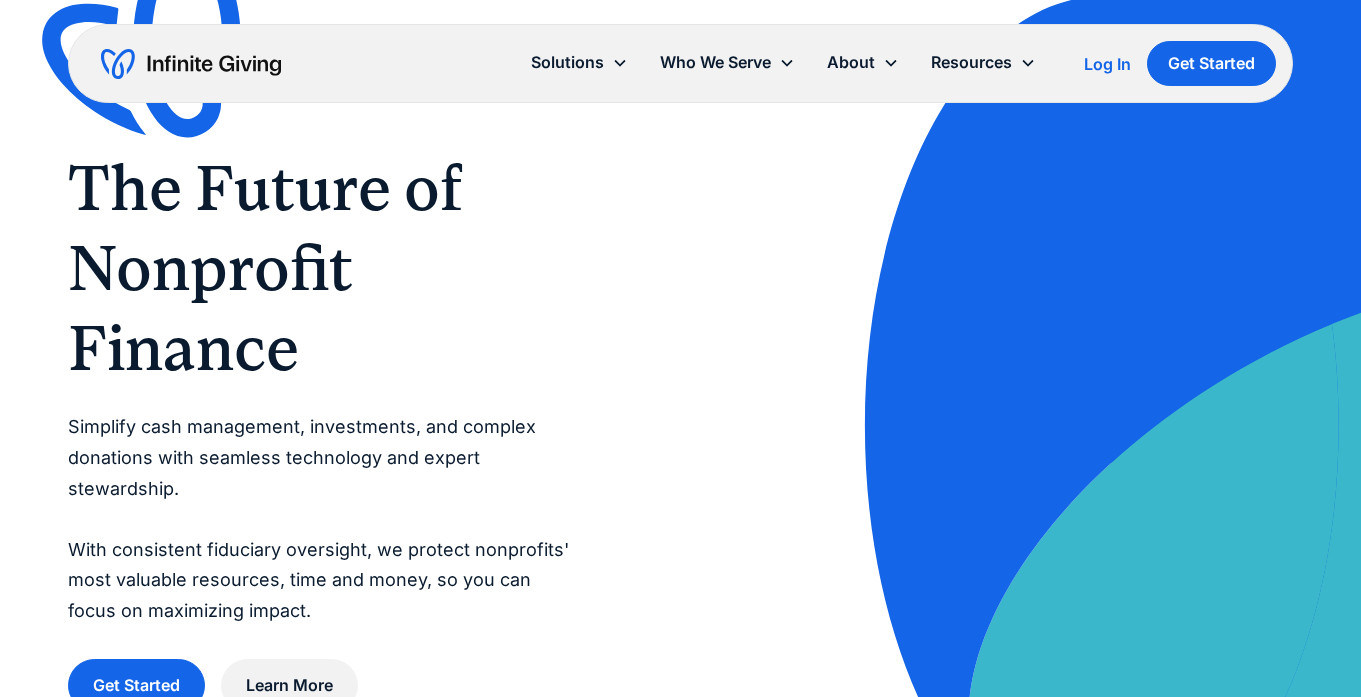 scroll, scrollTop: 0, scrollLeft: 0, axis: both 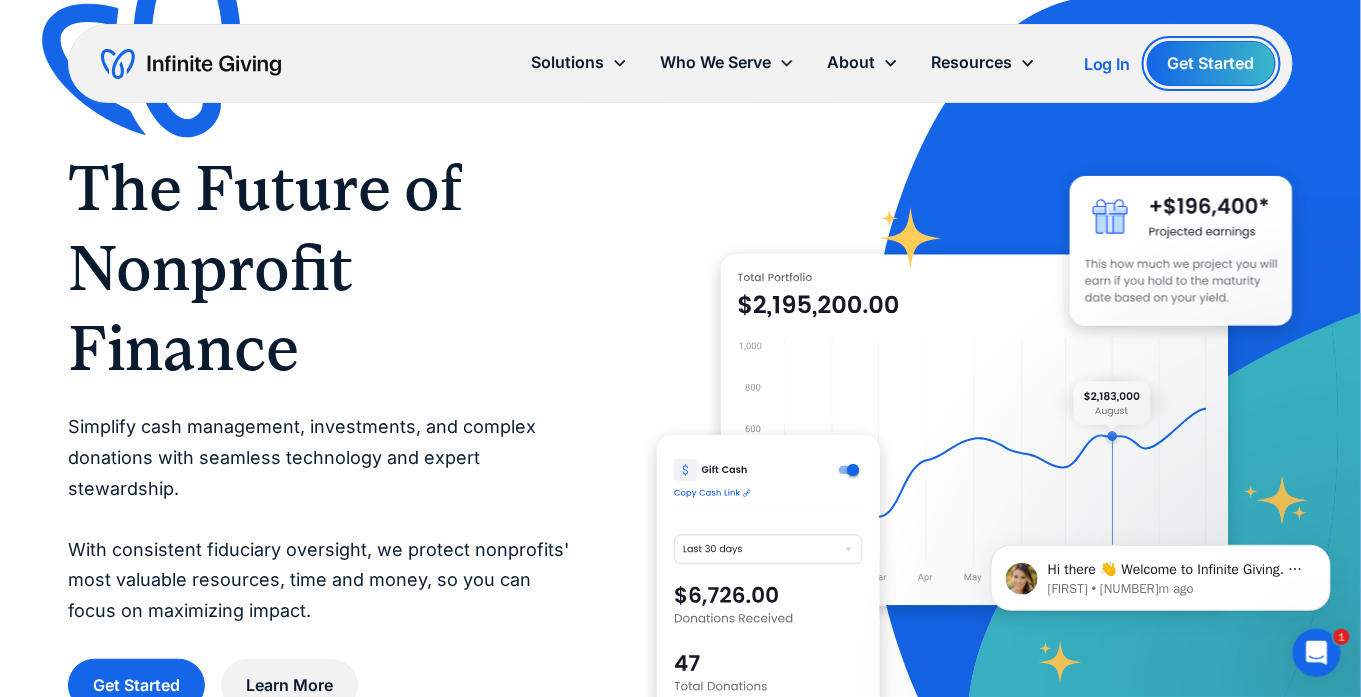 click on "Get Started" at bounding box center (1211, 63) 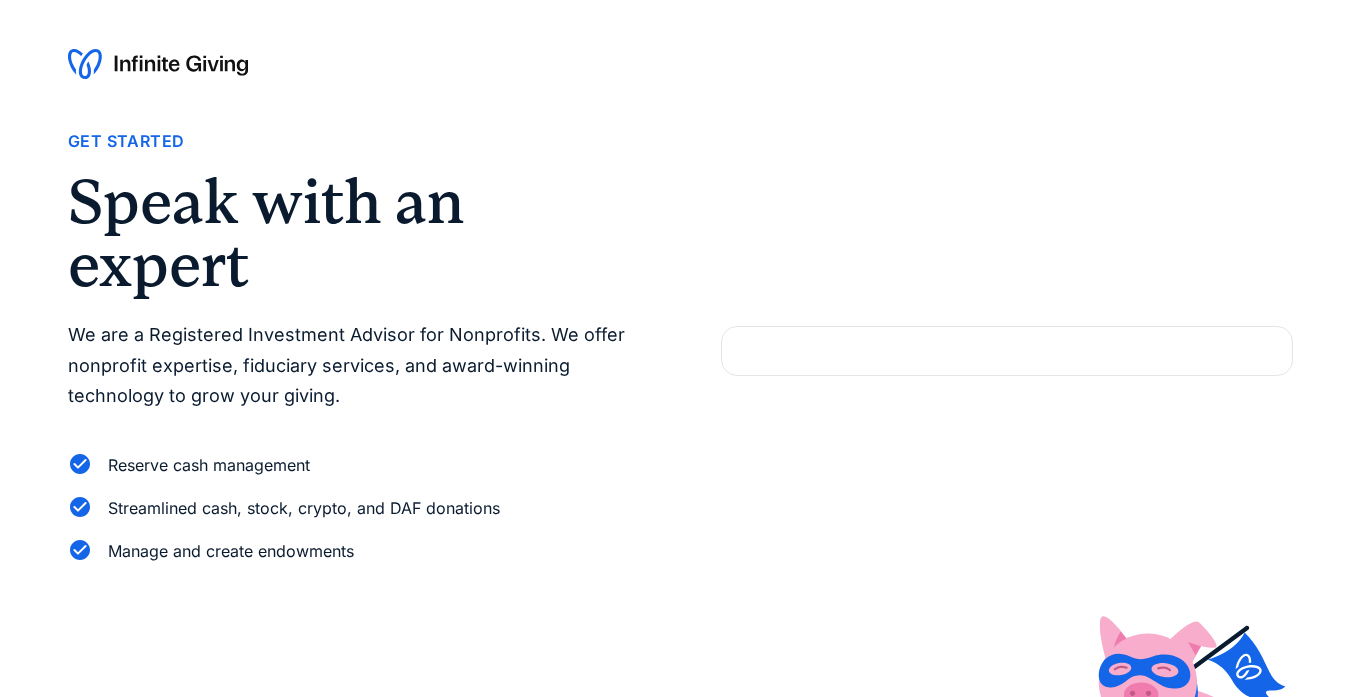 scroll, scrollTop: 0, scrollLeft: 0, axis: both 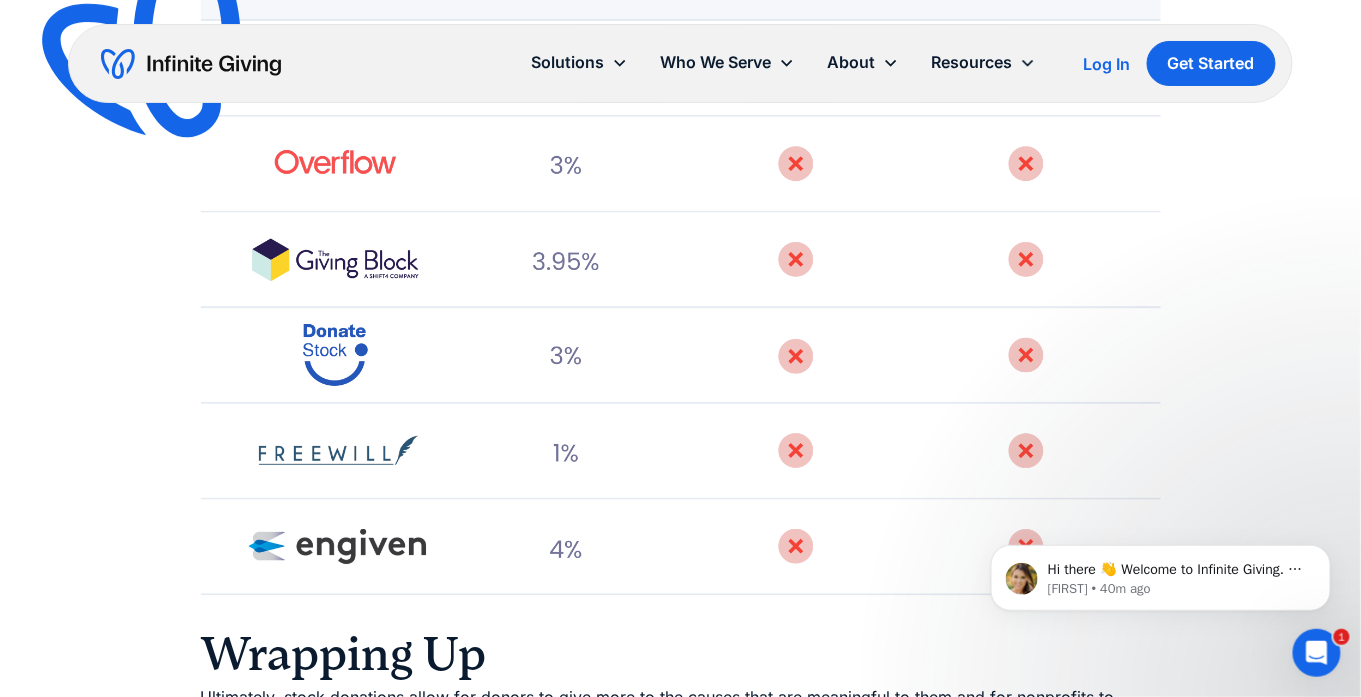 click on "Infinite Giving" at bounding box center [283, -270] 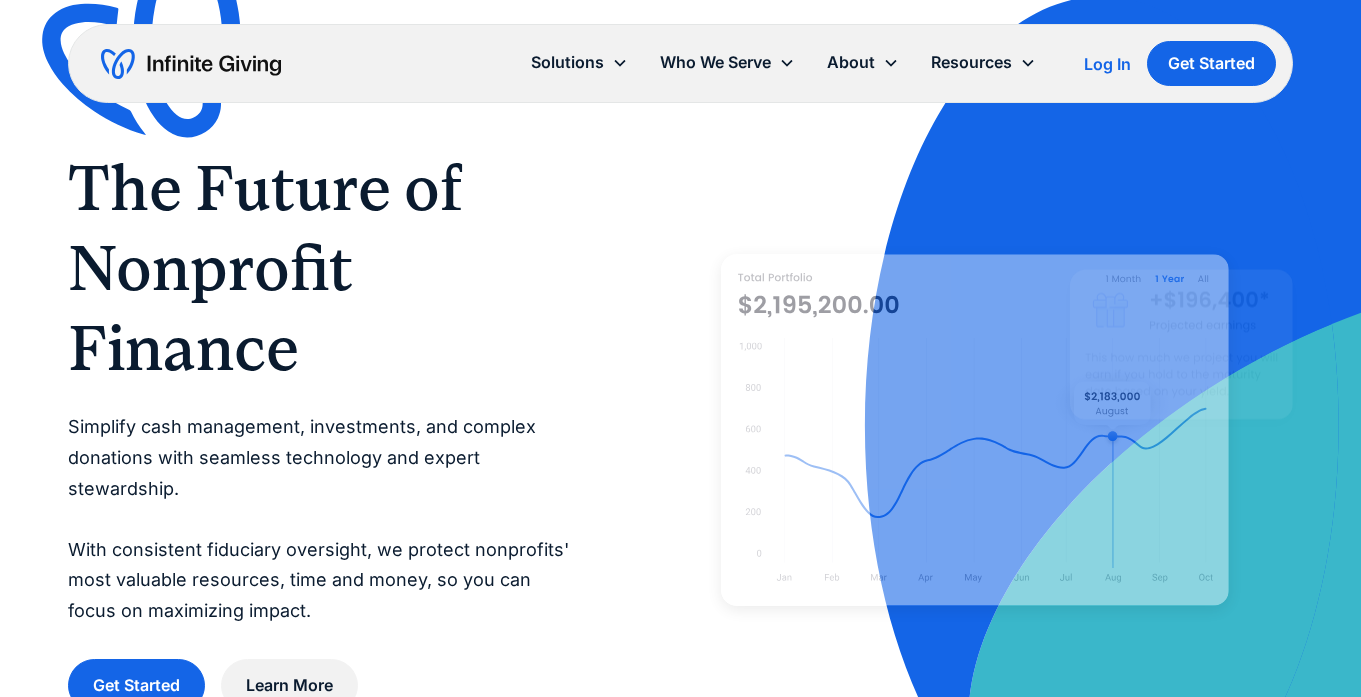 scroll, scrollTop: 0, scrollLeft: 0, axis: both 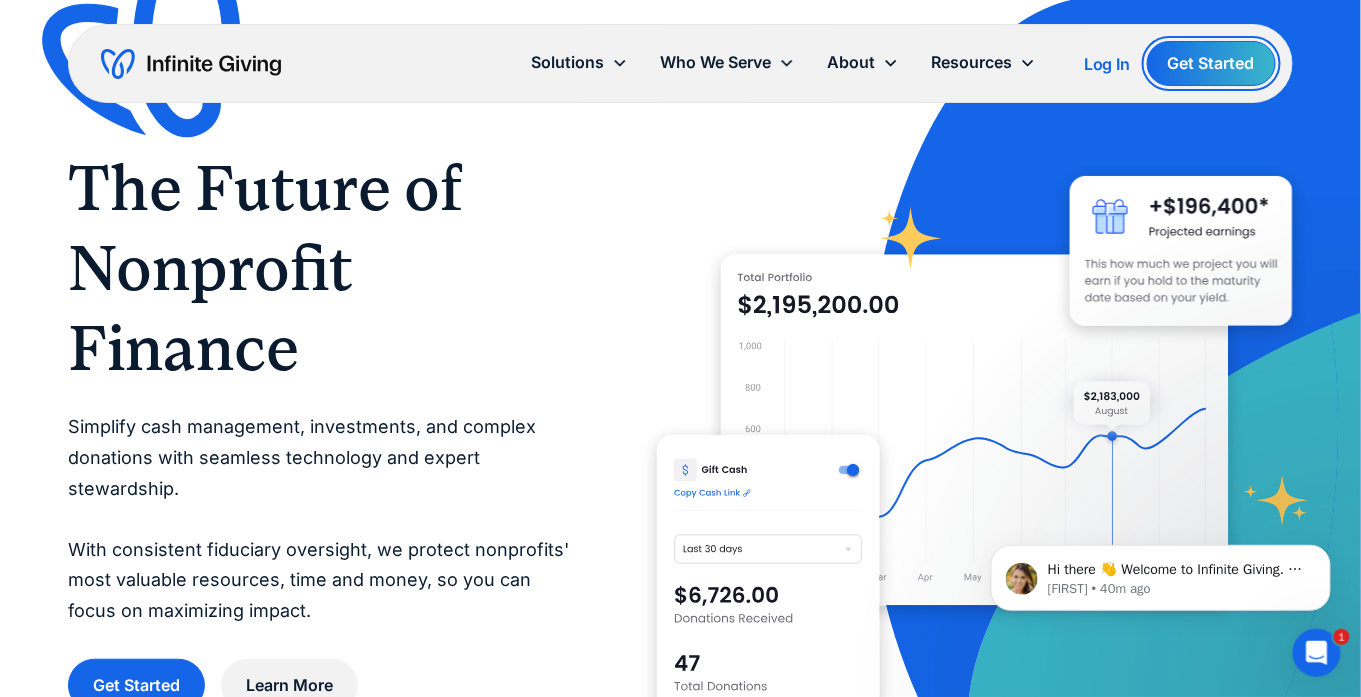 click on "Get Started" at bounding box center [1211, 63] 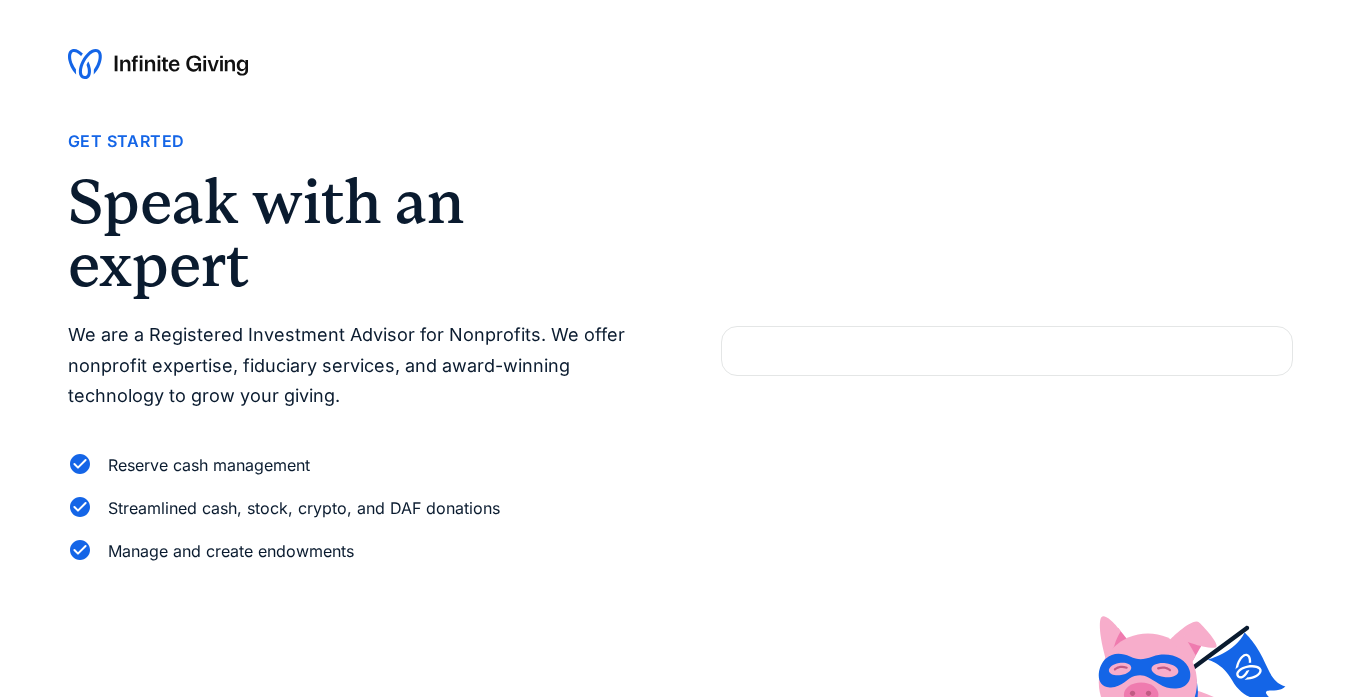 scroll, scrollTop: 0, scrollLeft: 0, axis: both 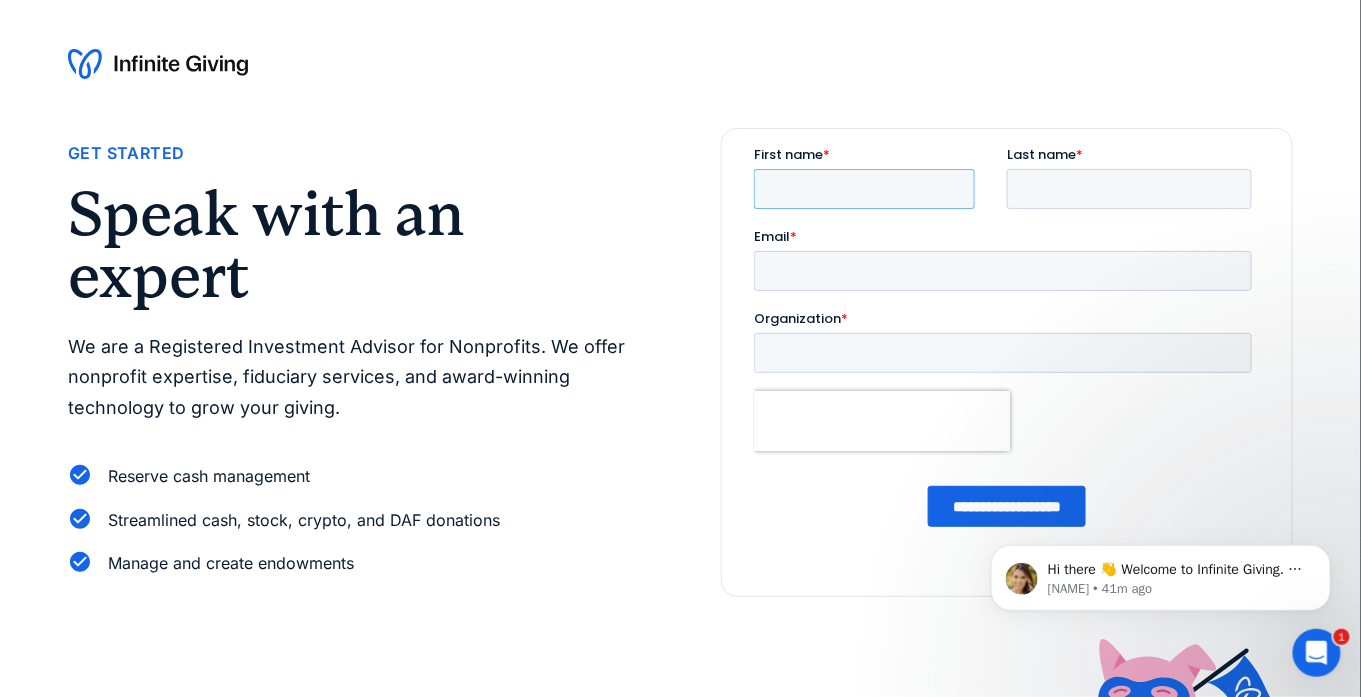 click on "First name *" at bounding box center (863, 188) 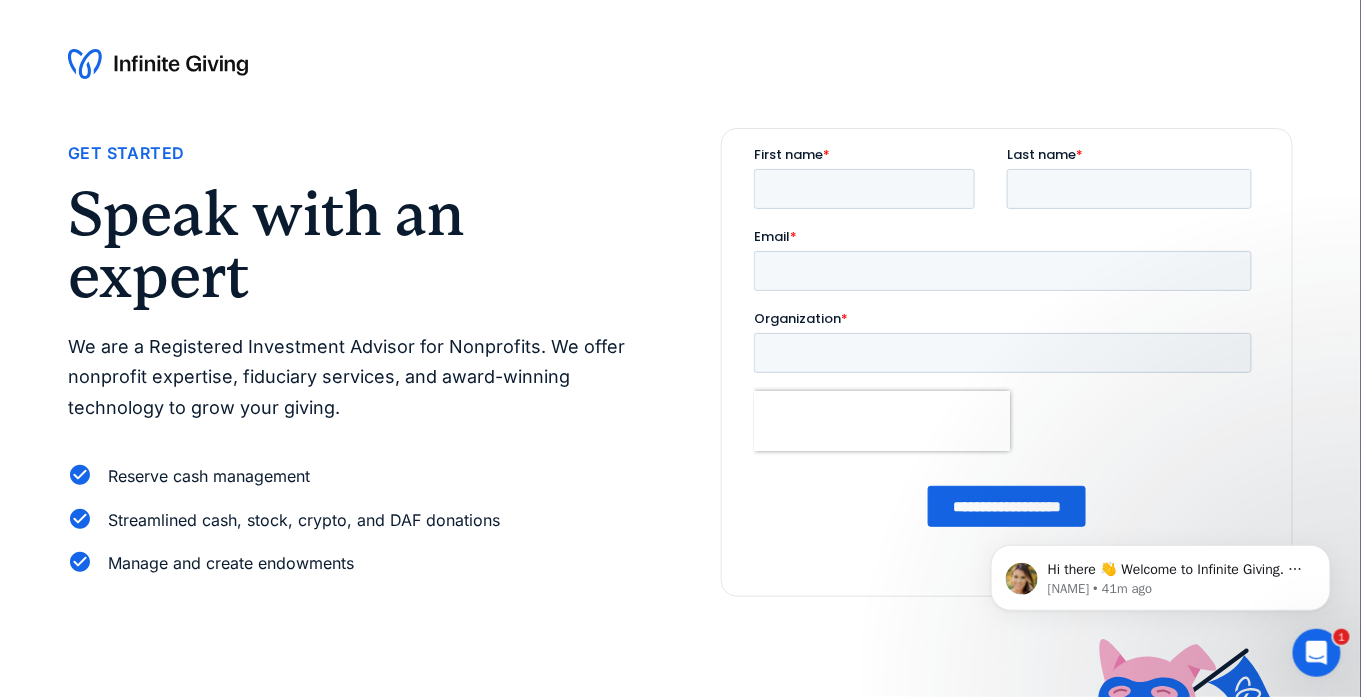 click on "Get Started Speak with an expert We are a Registered Investment Advisor for Nonprofits. We offer nonprofit expertise, fiduciary services, and award-winning technology to grow your giving. Reserve cash management Streamlined cash, stock, crypto, and DAF donations Manage and create endowments" at bounding box center [680, 362] 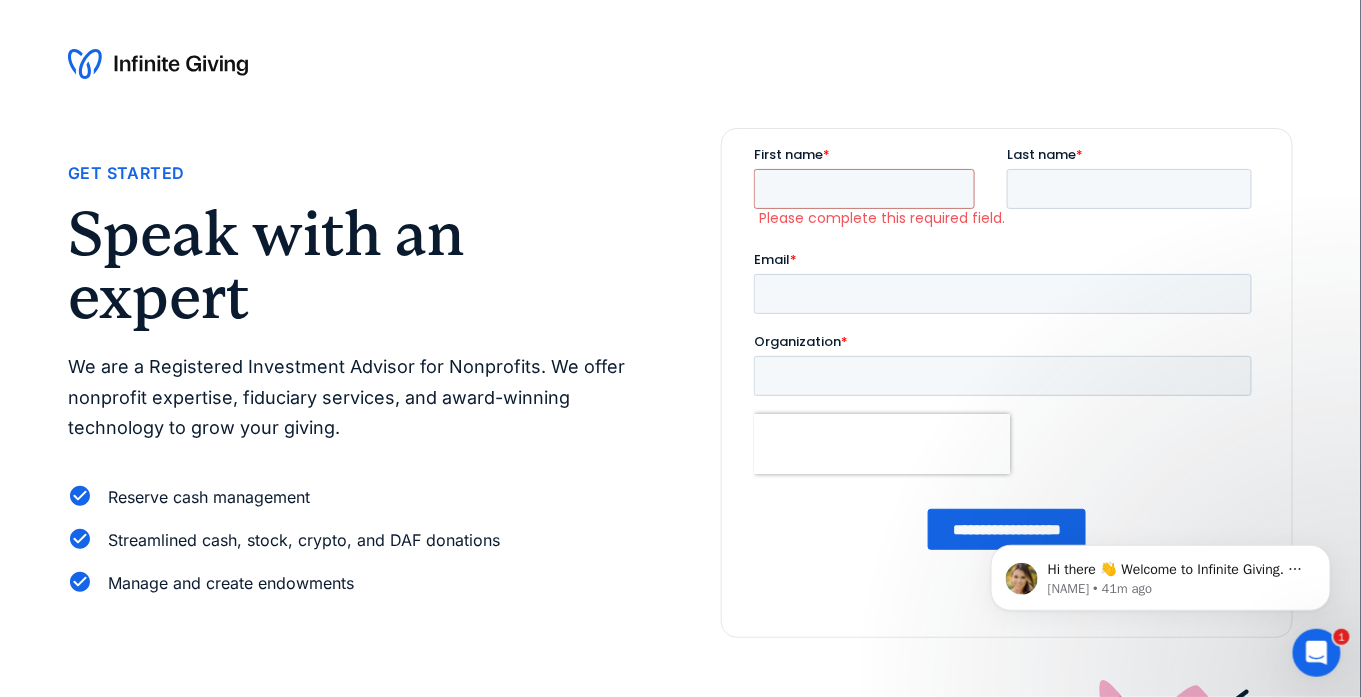 click on "Get Started Speak with an expert We are a Registered Investment Advisor for Nonprofits. We offer nonprofit expertise, fiduciary services, and award-winning technology to grow your giving. Reserve cash management Streamlined cash, stock, crypto, and DAF donations Manage and create endowments" at bounding box center [680, 383] 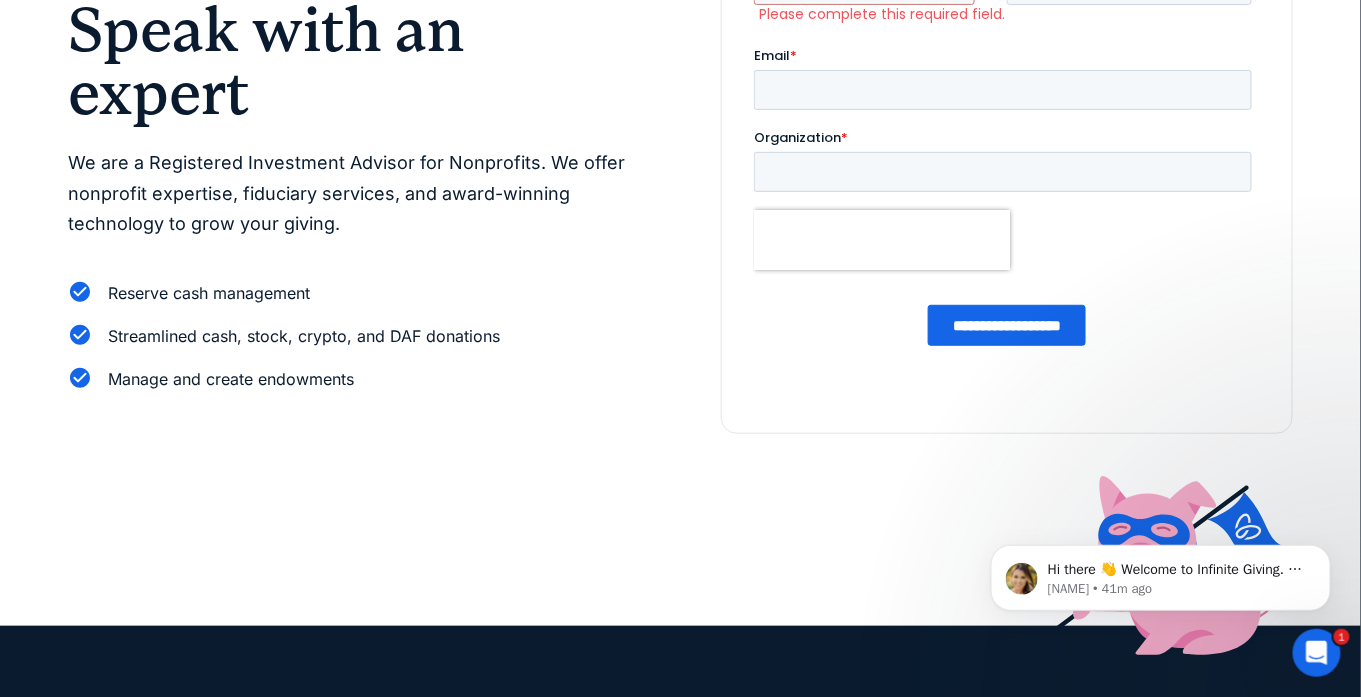 scroll, scrollTop: 0, scrollLeft: 0, axis: both 